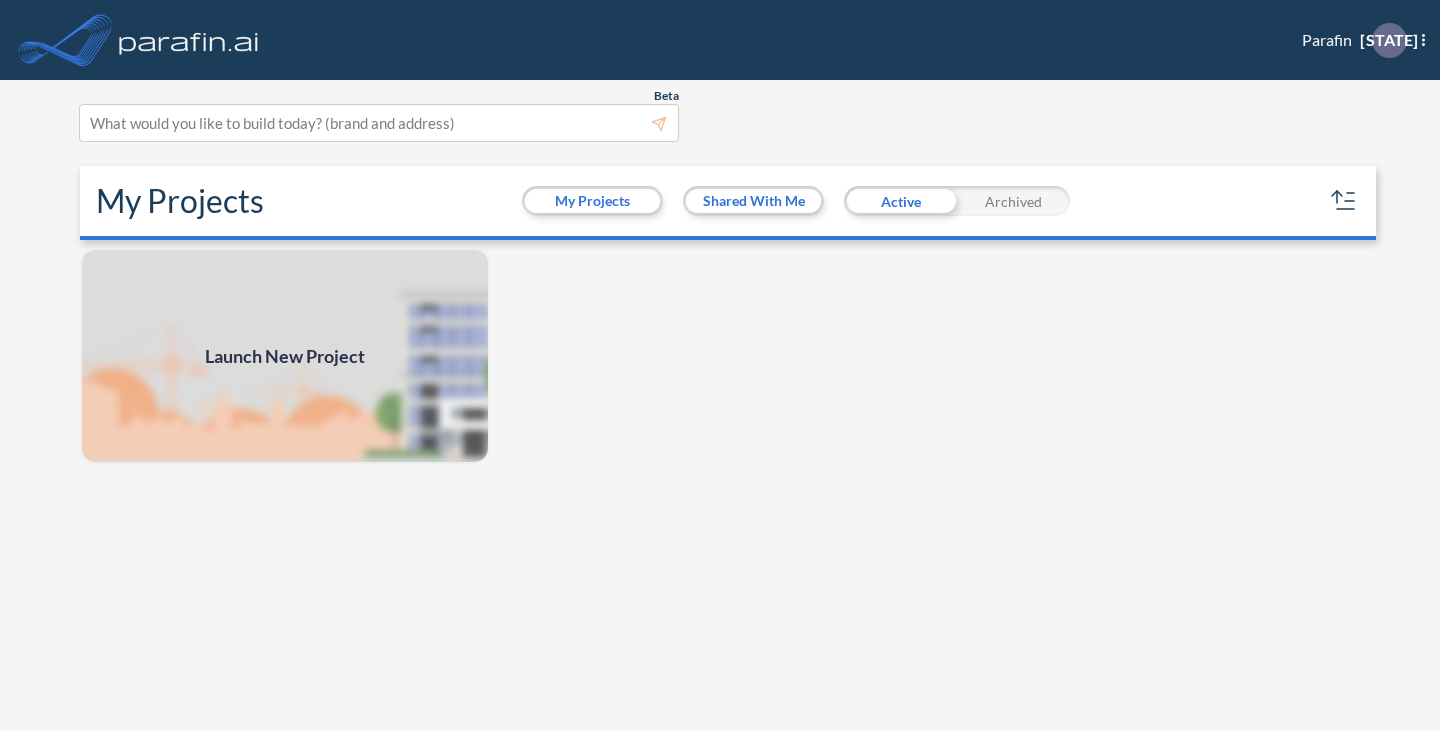 scroll, scrollTop: 0, scrollLeft: 0, axis: both 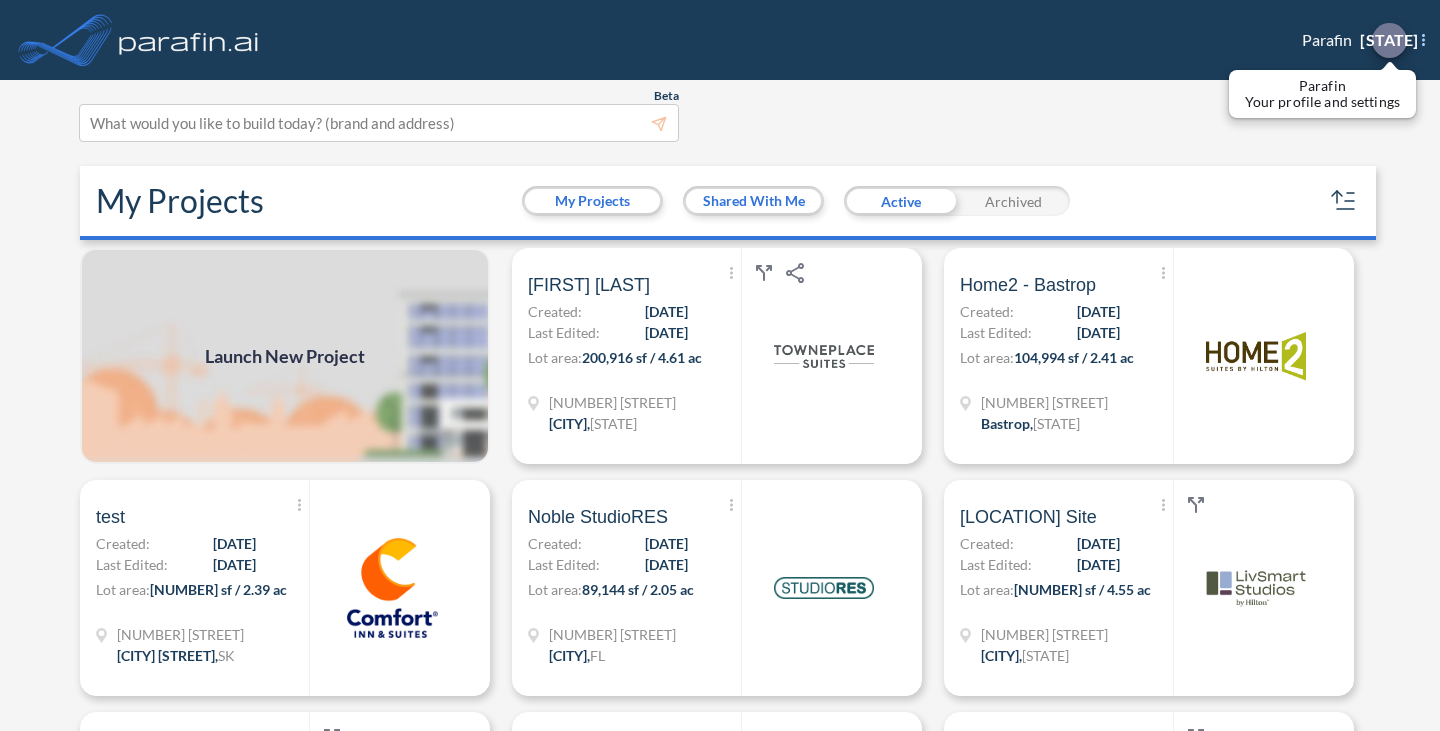 click on "[STATE]" at bounding box center [1389, 40] 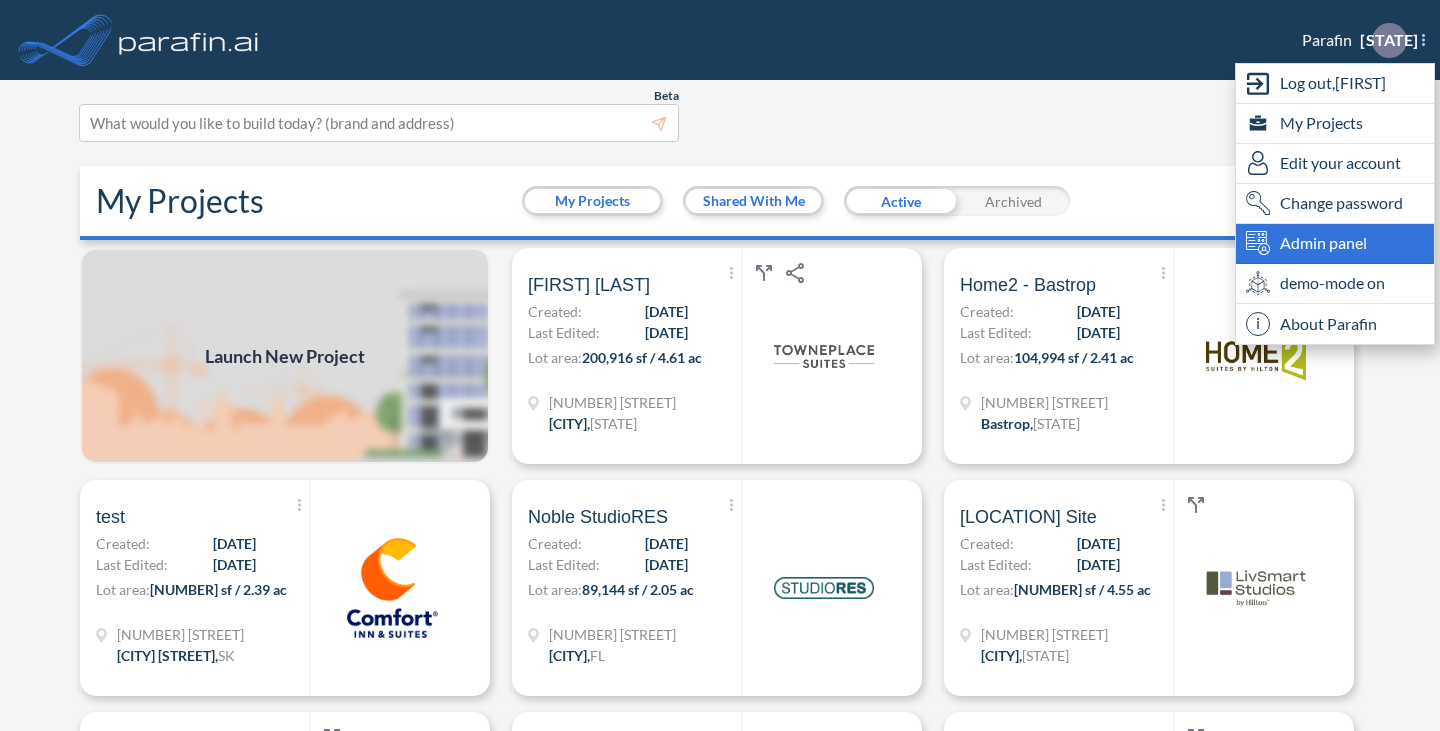 click on "Admin panel" at bounding box center [1323, 243] 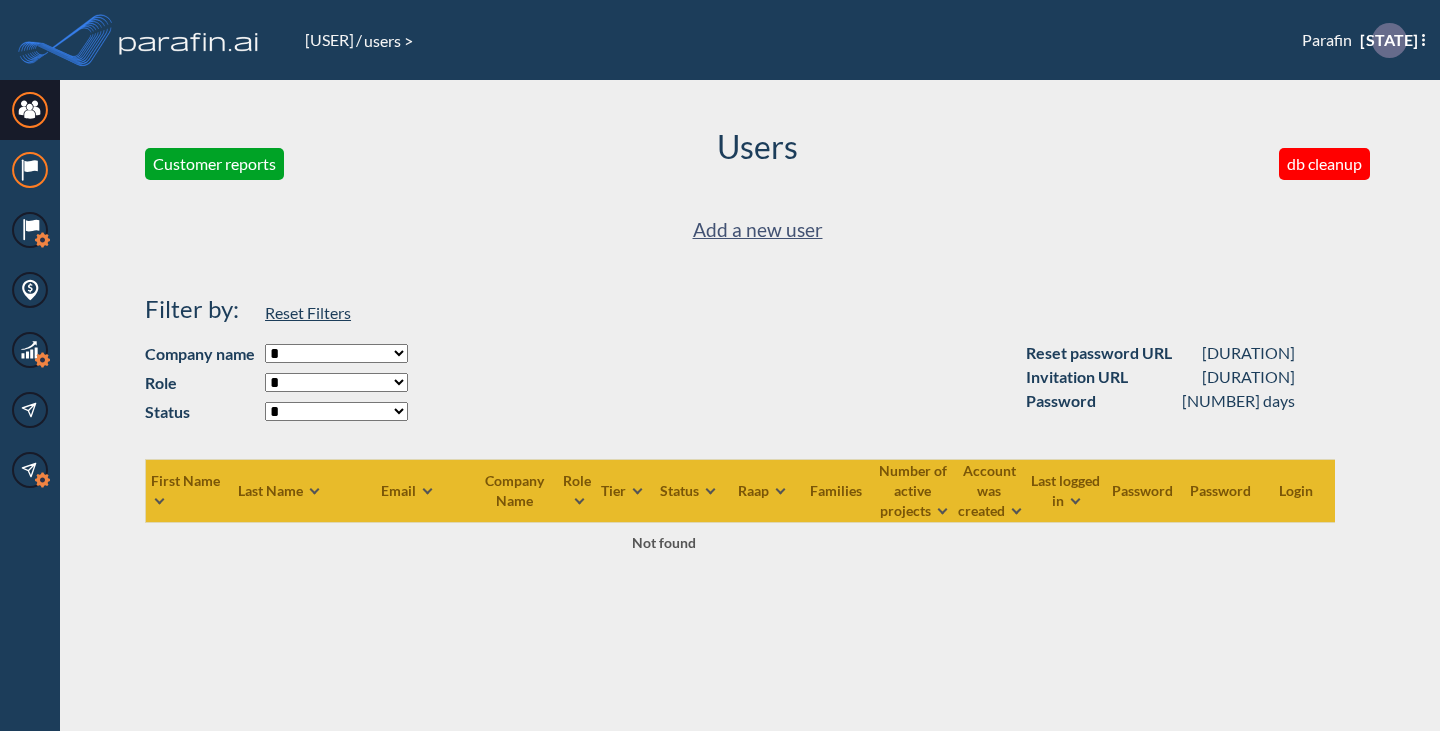 select on "**********" 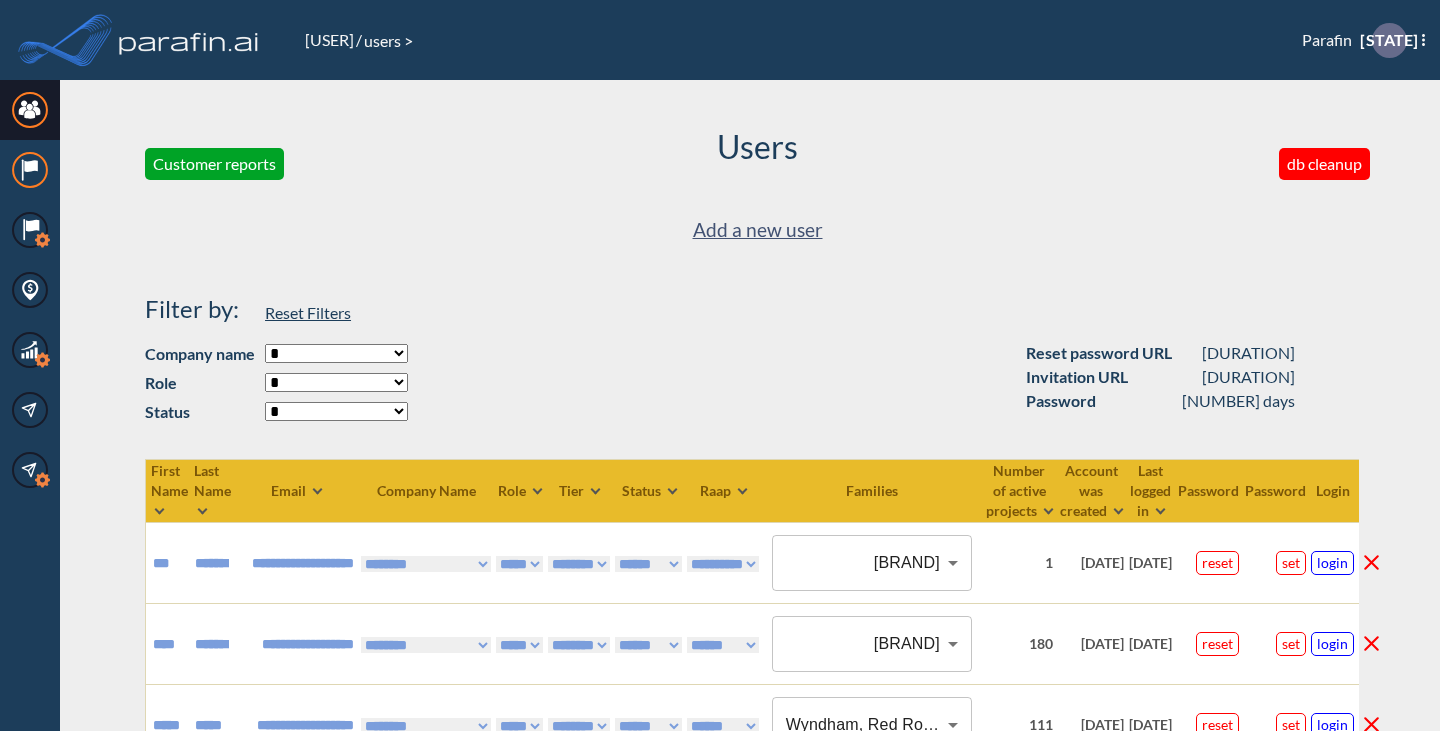 click on "Hotel Brands" 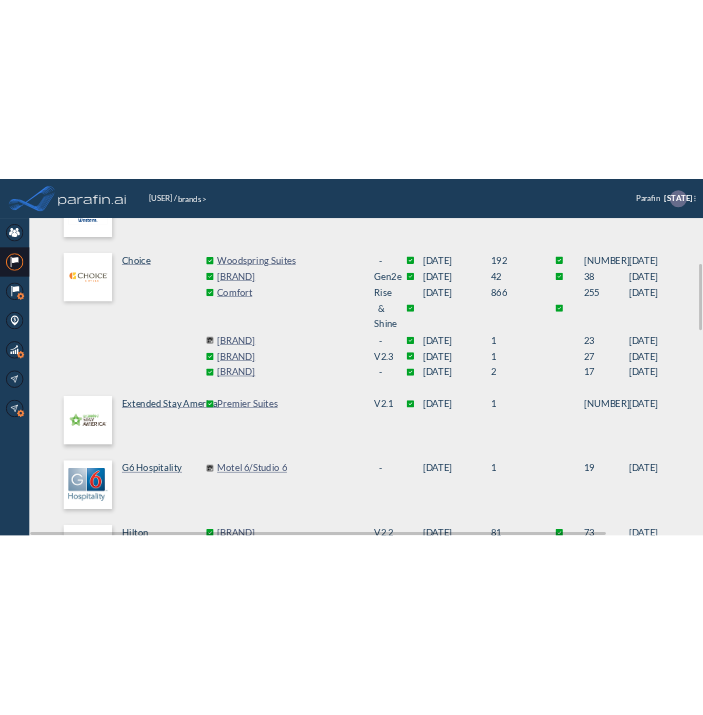 scroll, scrollTop: 443, scrollLeft: 0, axis: vertical 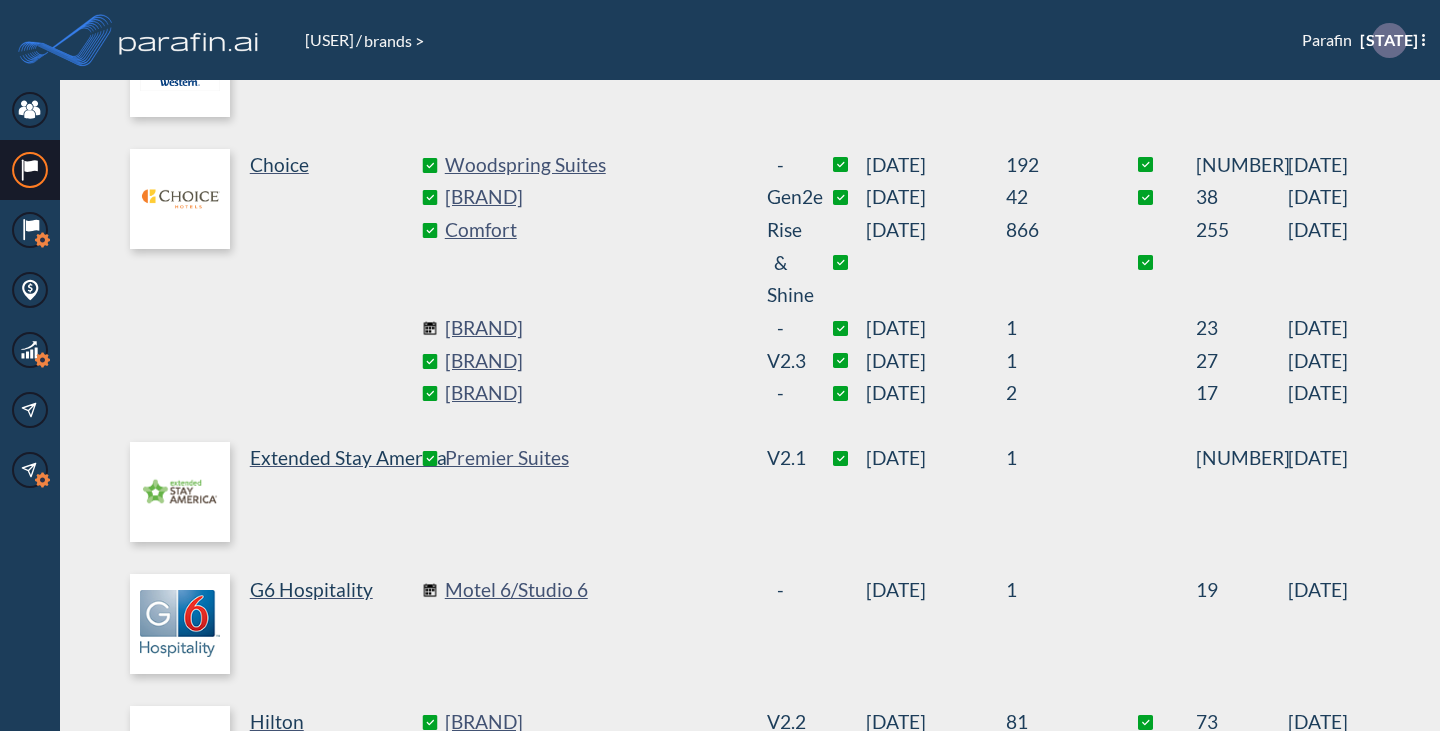 click on "[BRAND]" at bounding box center [595, 197] 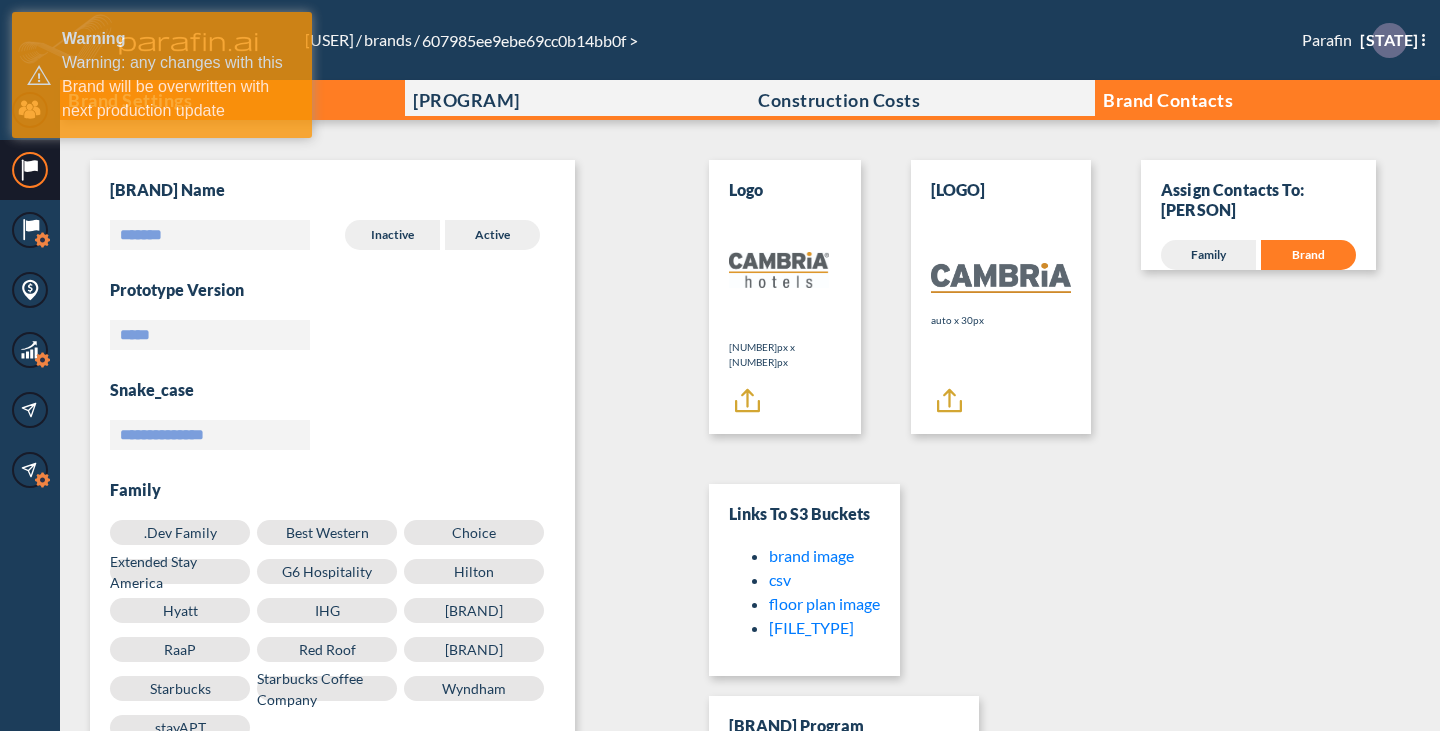 click on "Brand Contacts" at bounding box center (1168, 100) 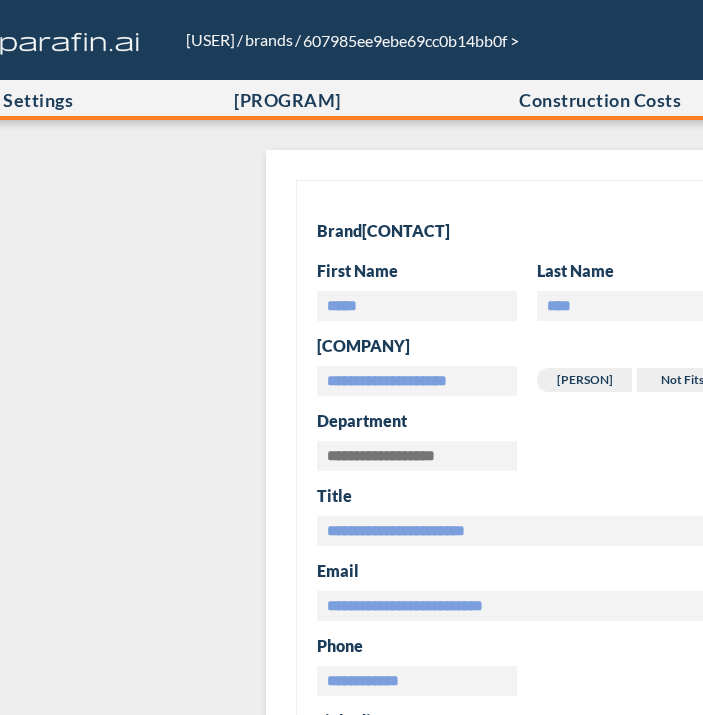 scroll, scrollTop: 0, scrollLeft: 123, axis: horizontal 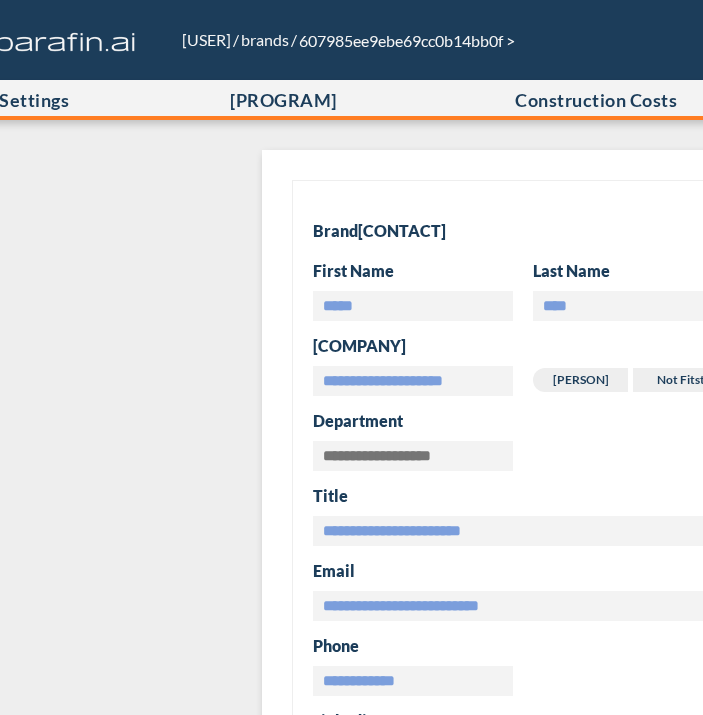 click on "**********" at bounding box center (534, 388) 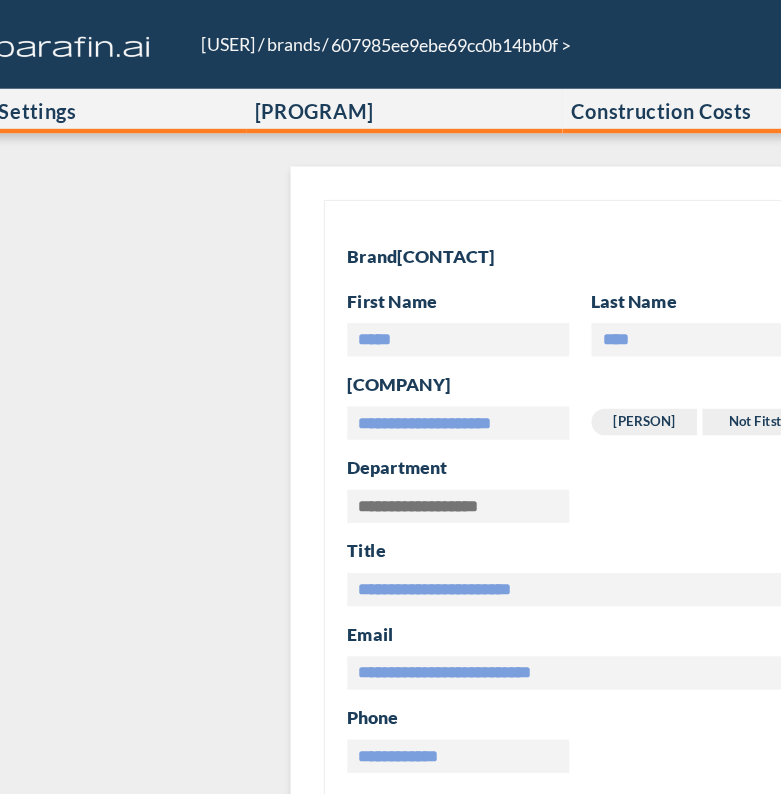scroll, scrollTop: 0, scrollLeft: 122, axis: horizontal 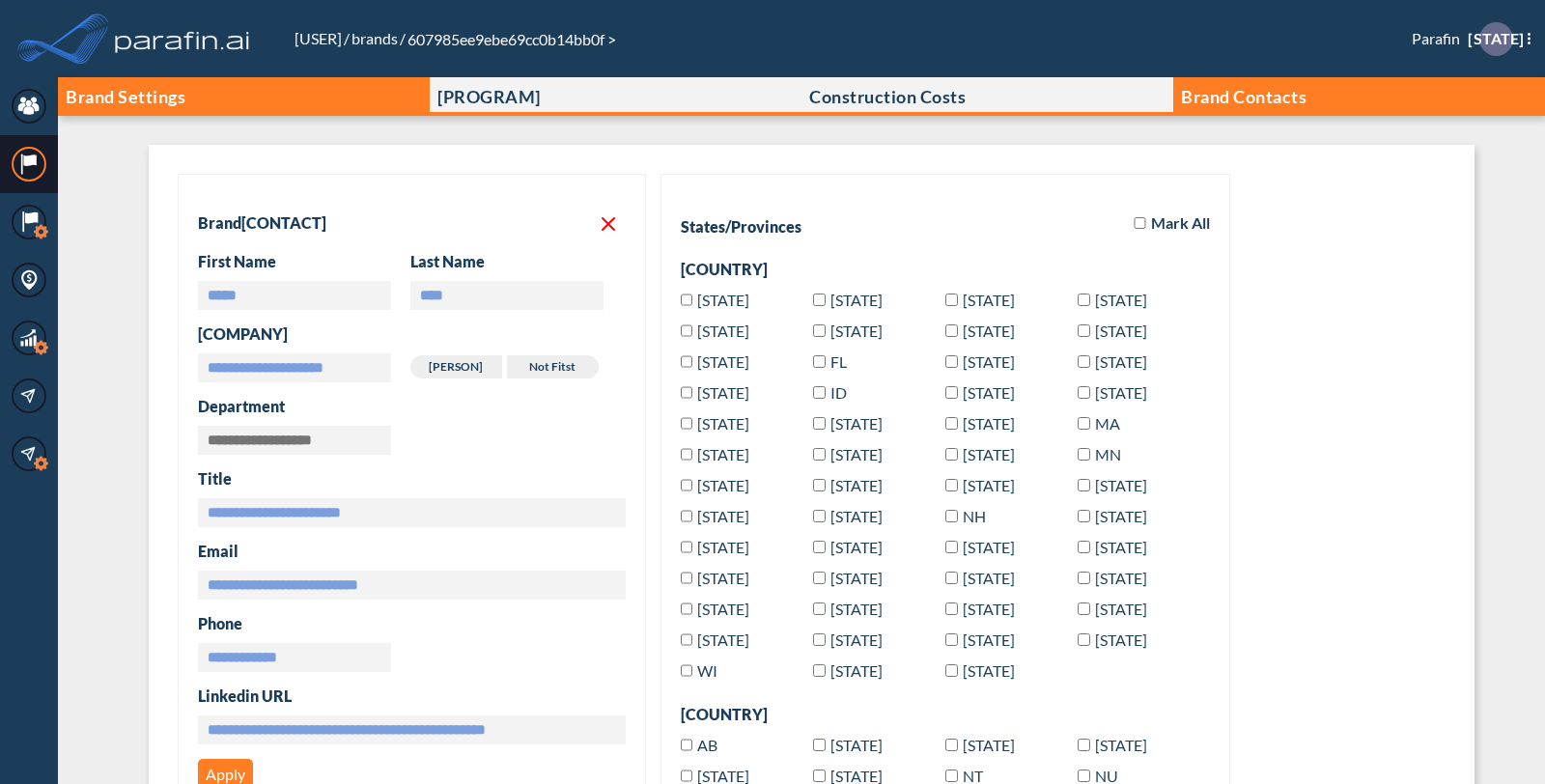 click on "Brand Settings" at bounding box center (243, 97) 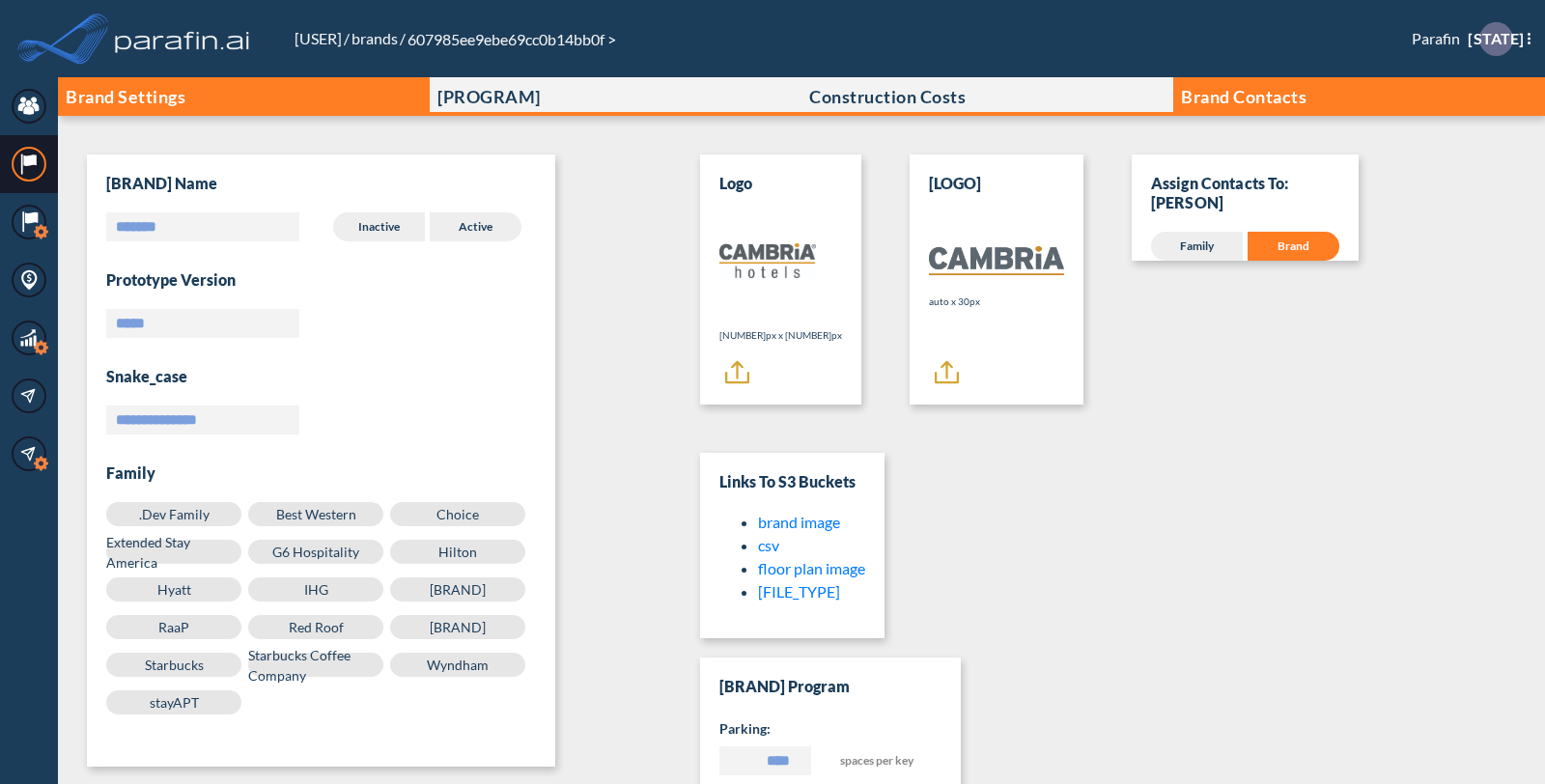 click on "Brand Contacts" at bounding box center (1244, 97) 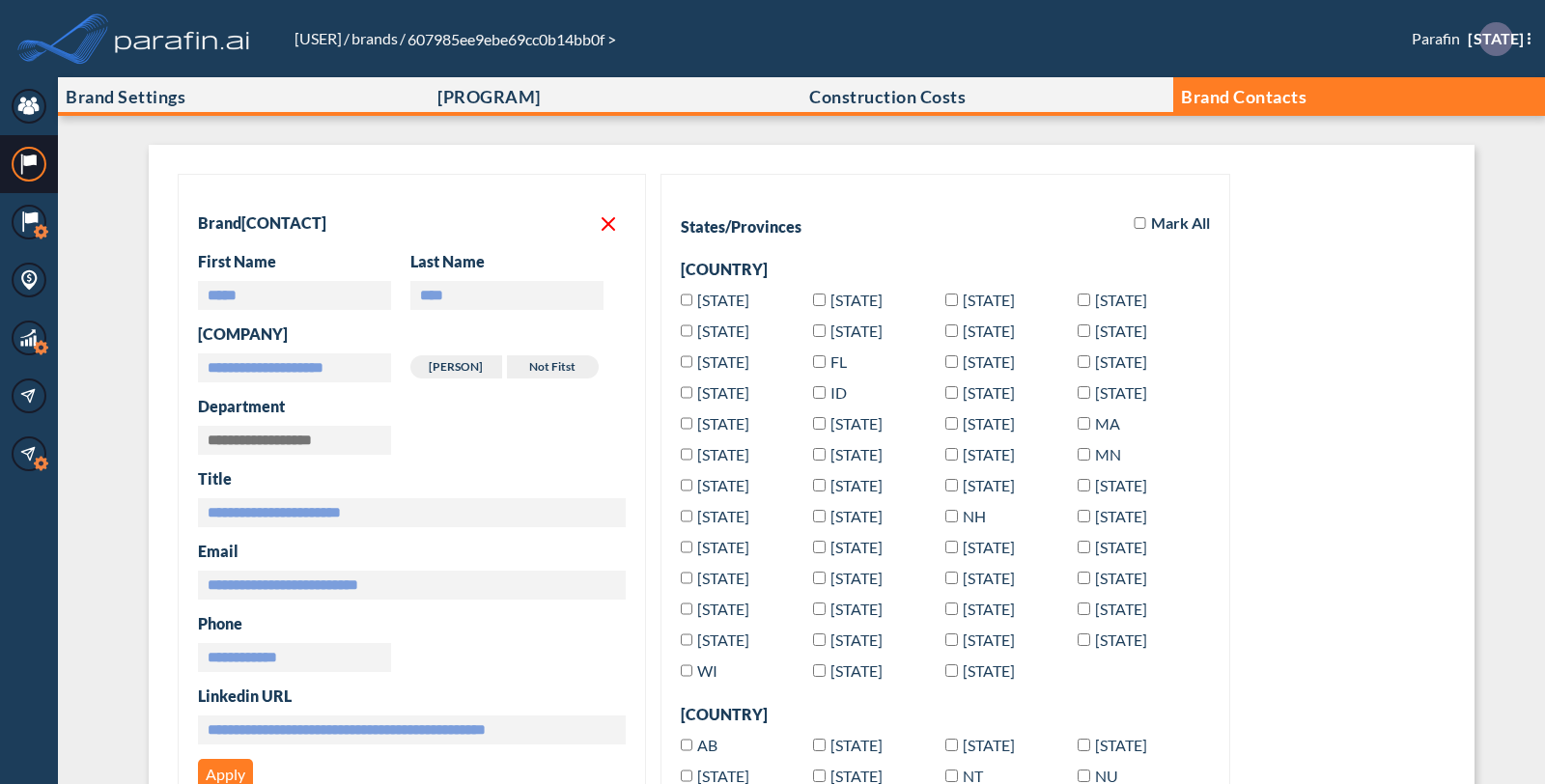 click on "admin / brands / [ID] > [BRAND] P Show More Created with sketchtool. exit-to-app-button Created with Sketch. Log out, [PERSON] My Projects Edit your account Change password Admin panel demo-mode on i About [BRAND]" at bounding box center (772, 39) 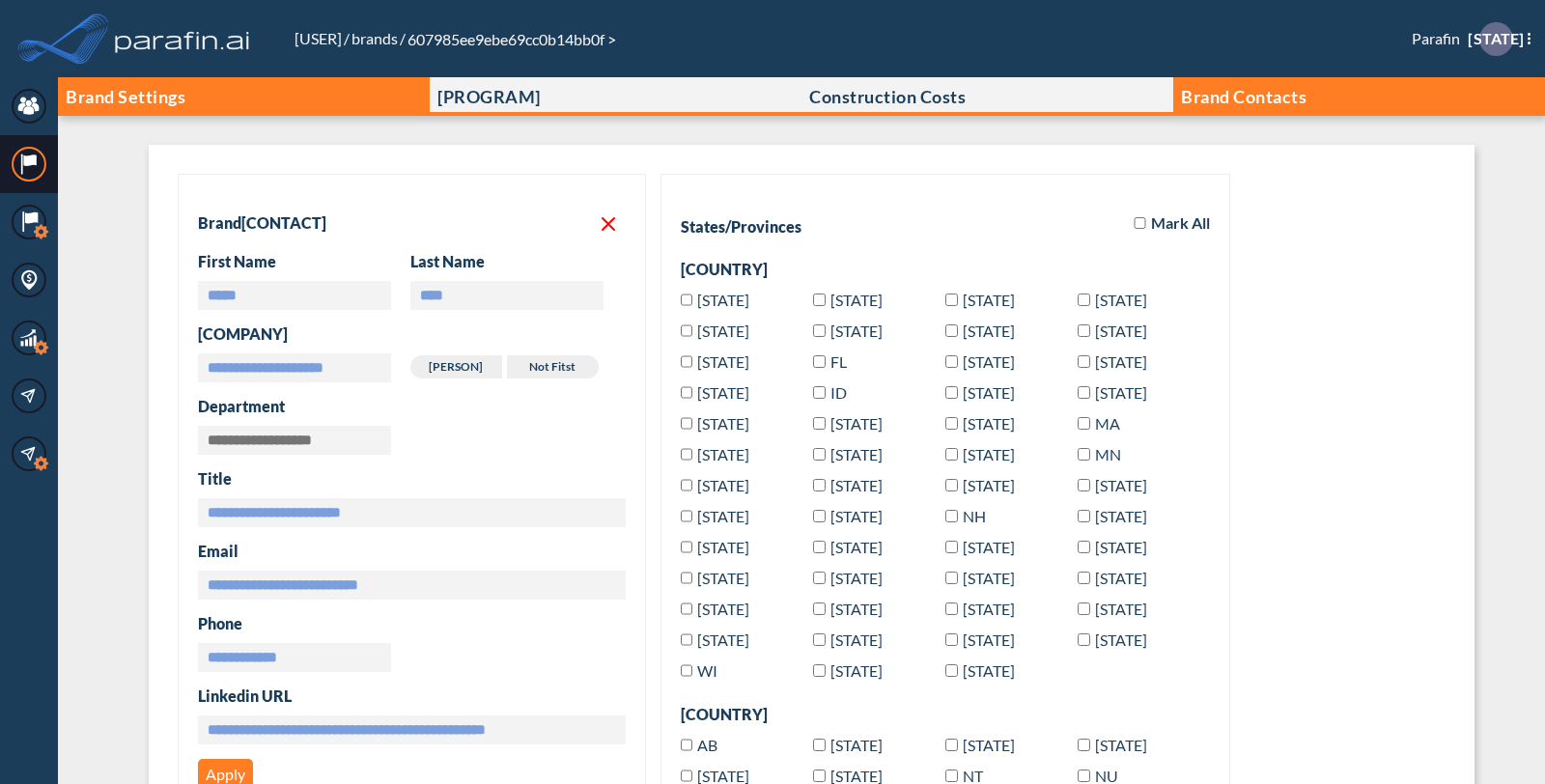 click on "Brand Settings" at bounding box center (243, 97) 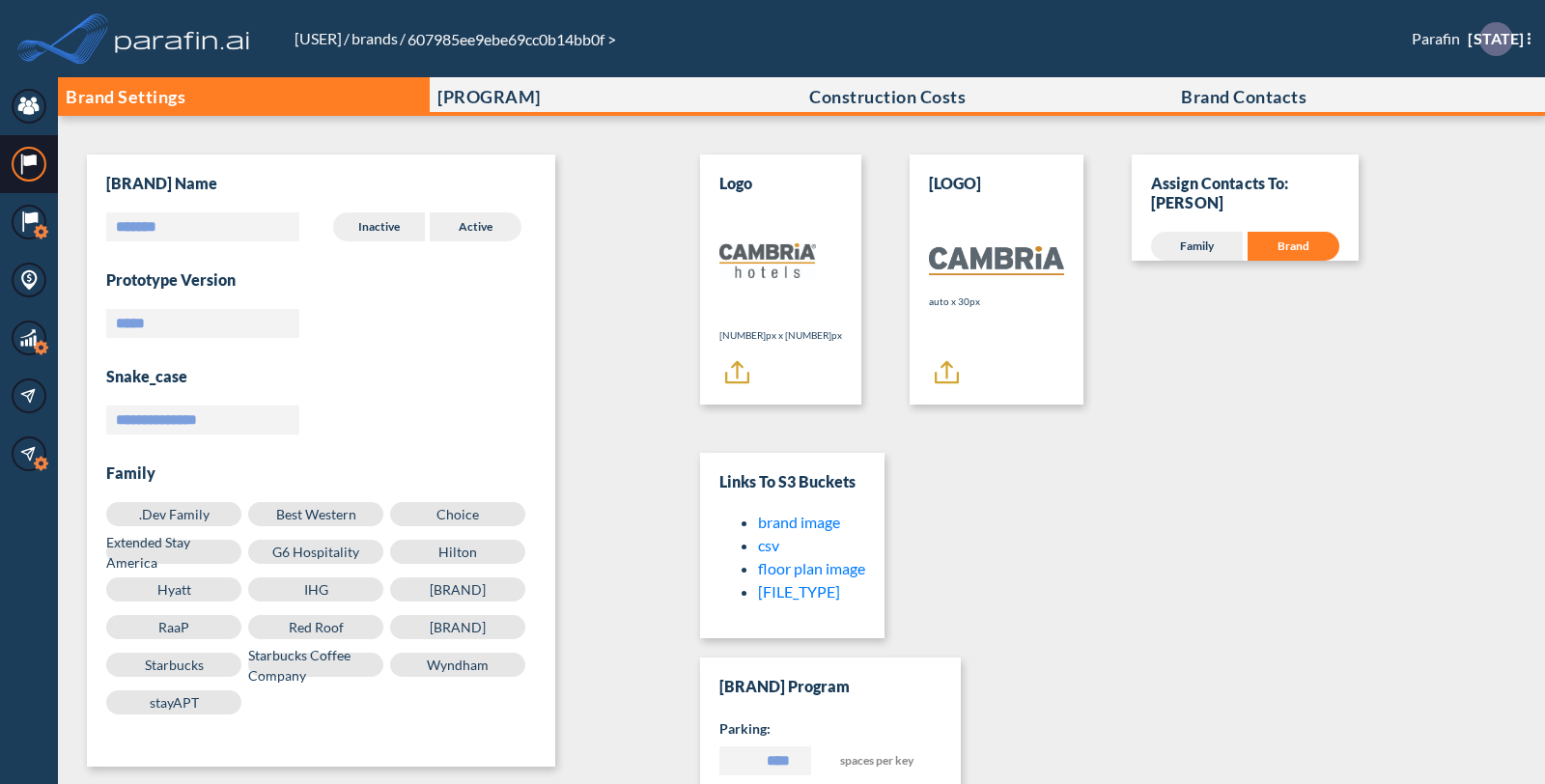 drag, startPoint x: 39, startPoint y: 172, endPoint x: 27, endPoint y: 169, distance: 12.369317 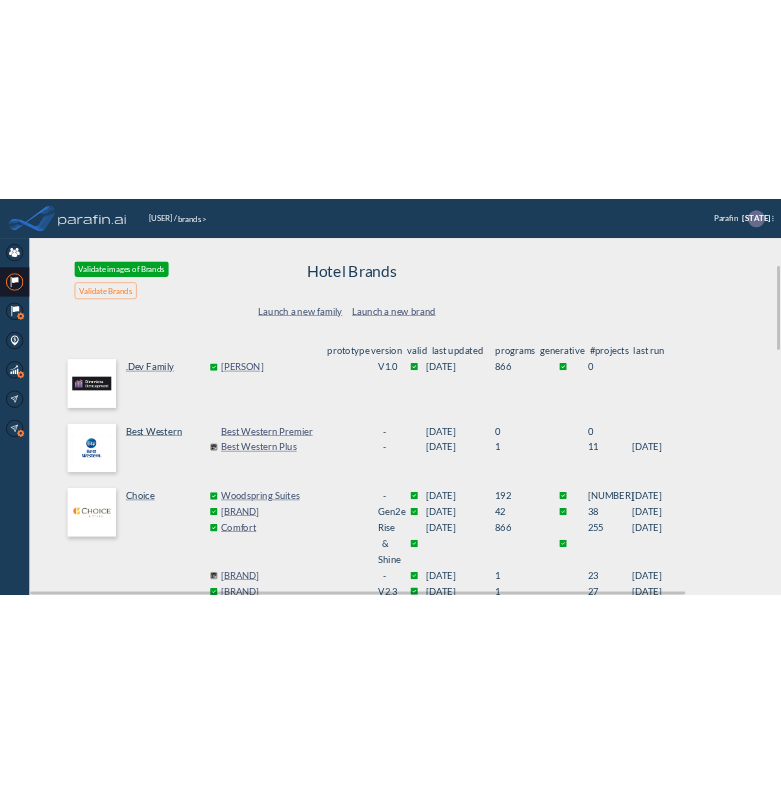 scroll, scrollTop: 423, scrollLeft: 0, axis: vertical 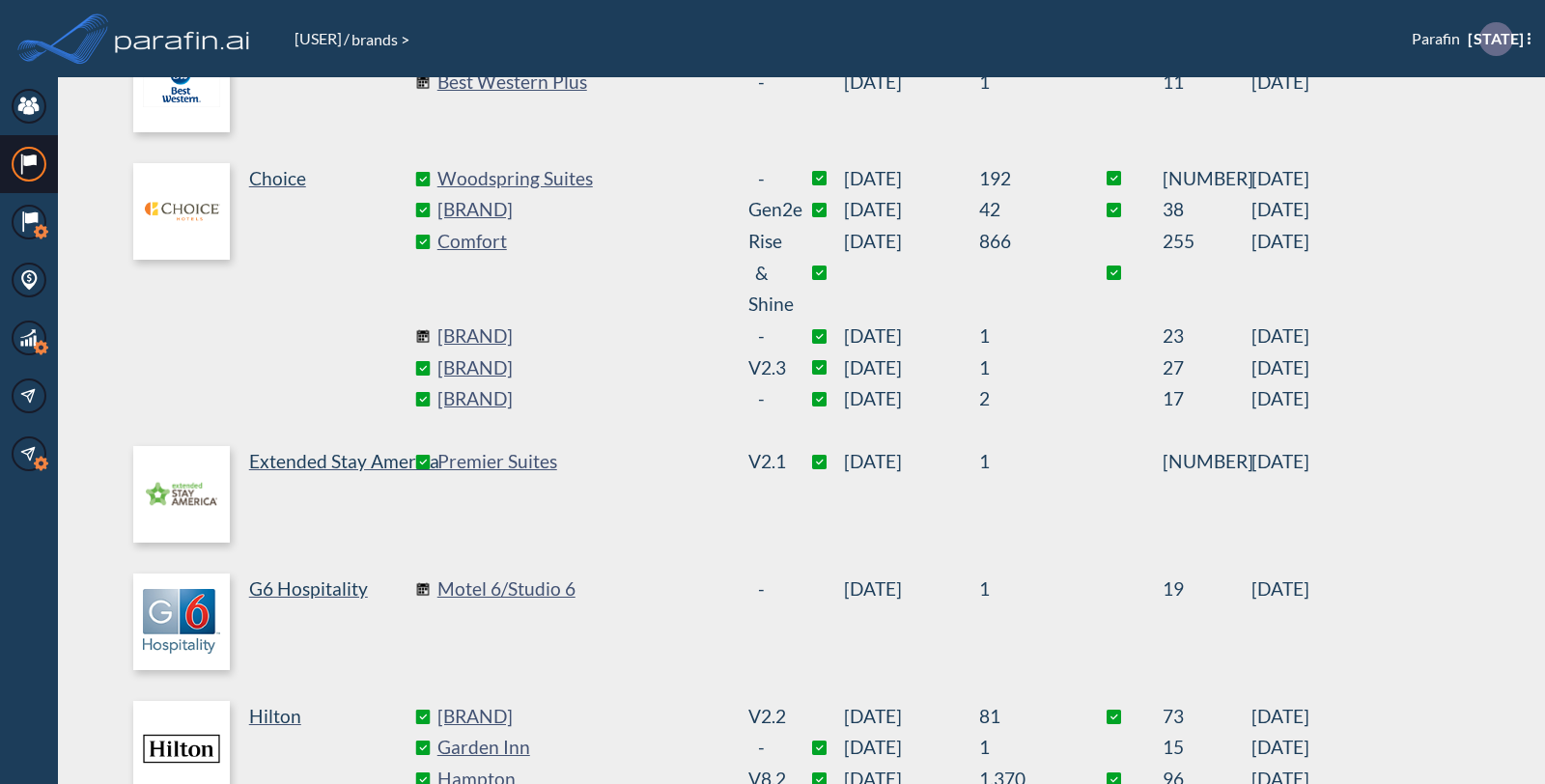 click on "Comfort" at bounding box center [582, 273] 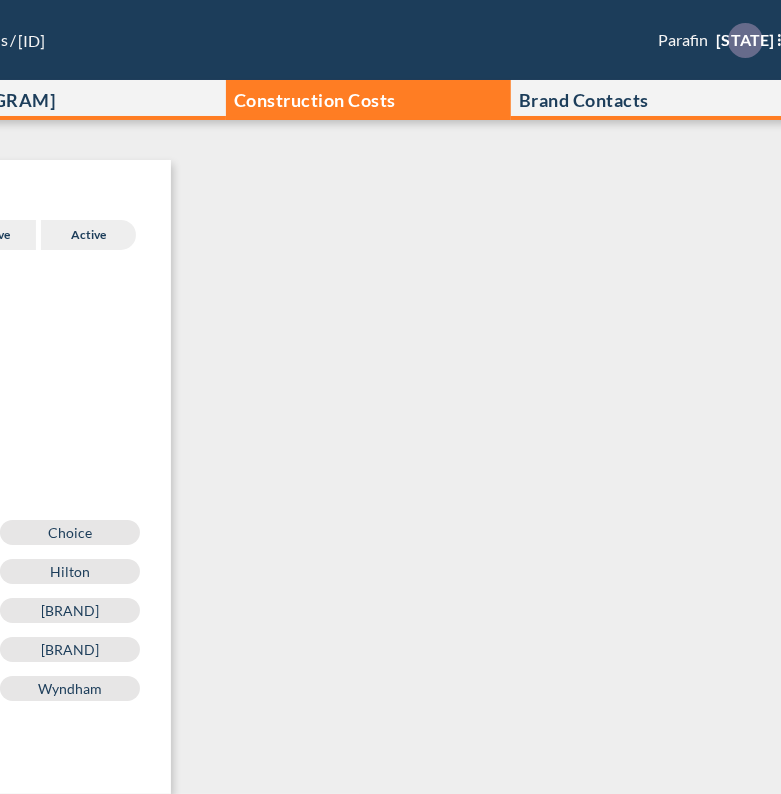 scroll, scrollTop: 0, scrollLeft: 418, axis: horizontal 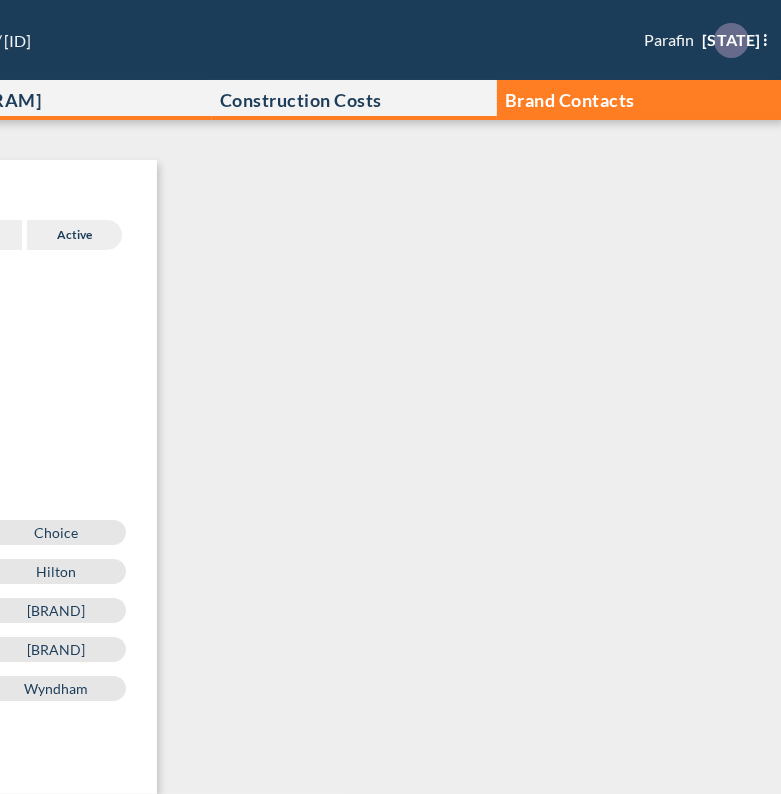 click on "Brand Contacts" at bounding box center [639, 100] 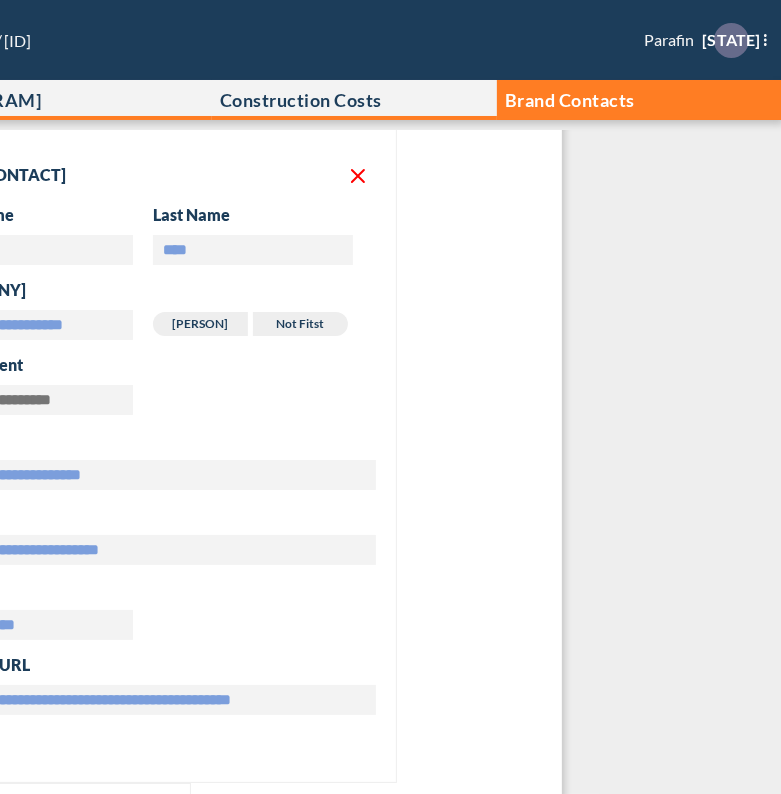 scroll, scrollTop: 0, scrollLeft: 0, axis: both 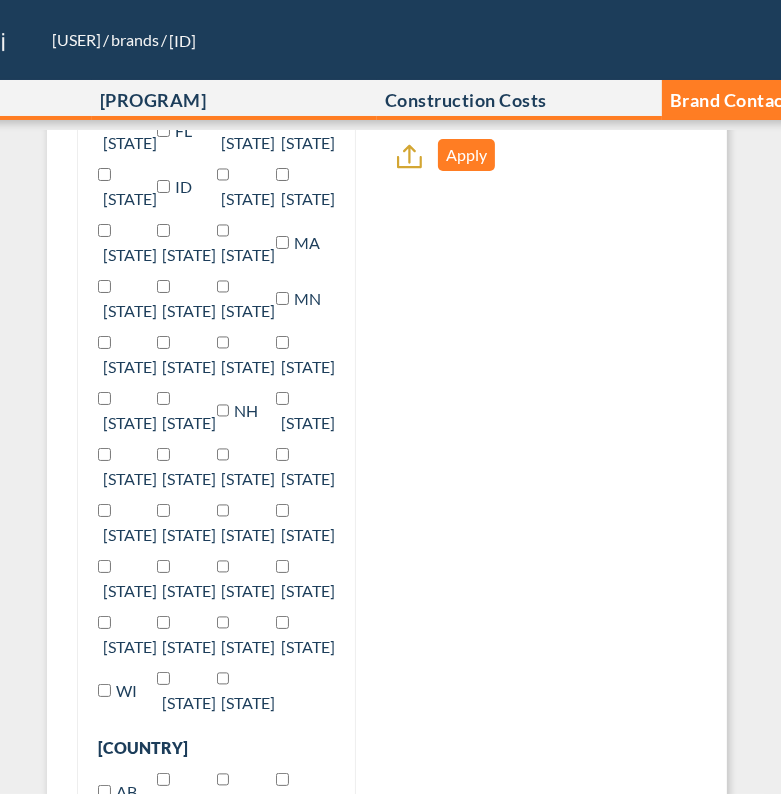 click on "[BRAND] Photo 150px x auto Apply" at bounding box center [480, 468] 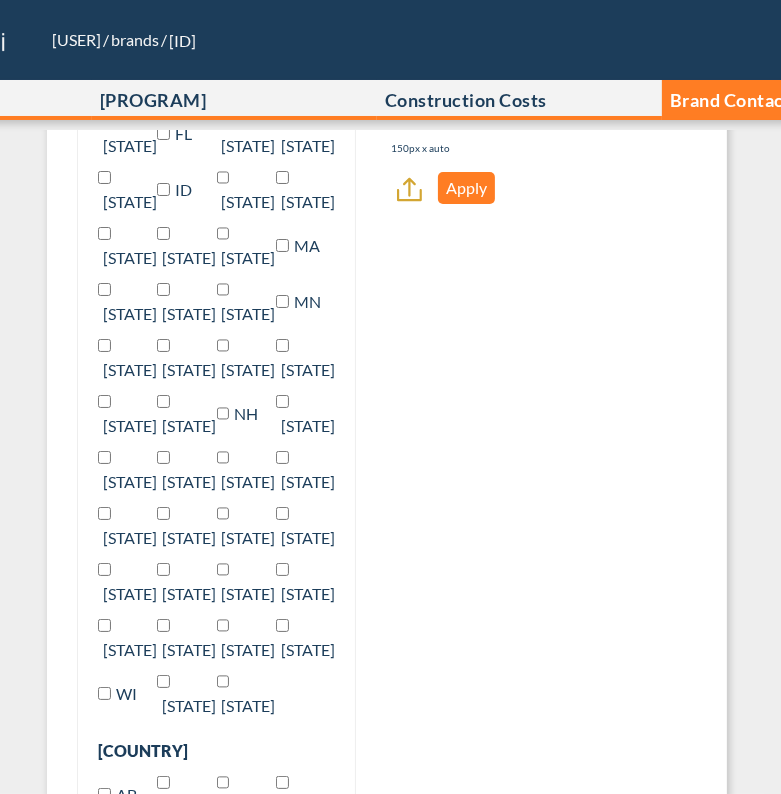 scroll, scrollTop: 10574, scrollLeft: 0, axis: vertical 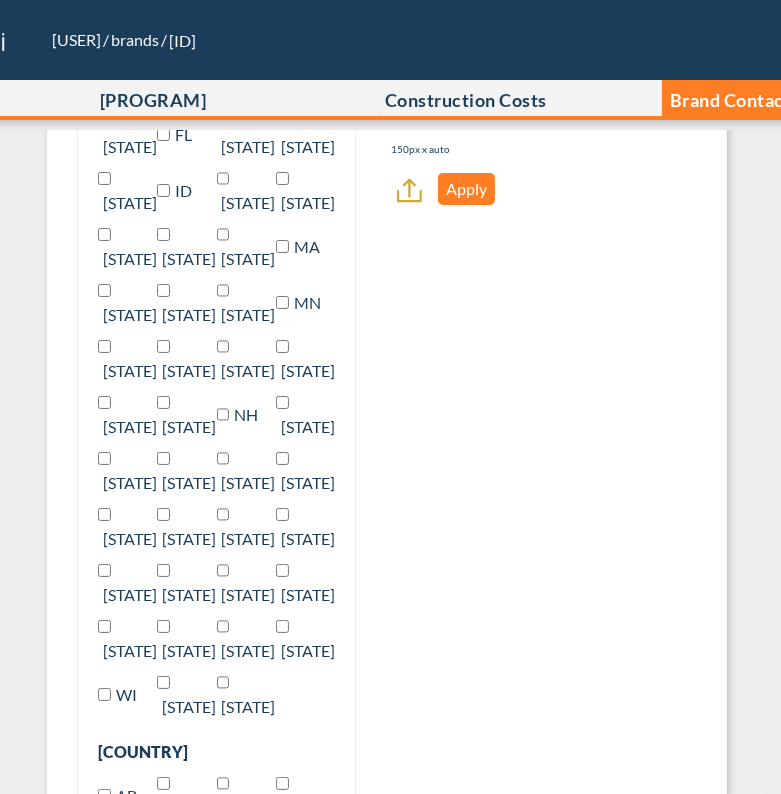 drag, startPoint x: 338, startPoint y: 623, endPoint x: 83, endPoint y: 617, distance: 255.07057 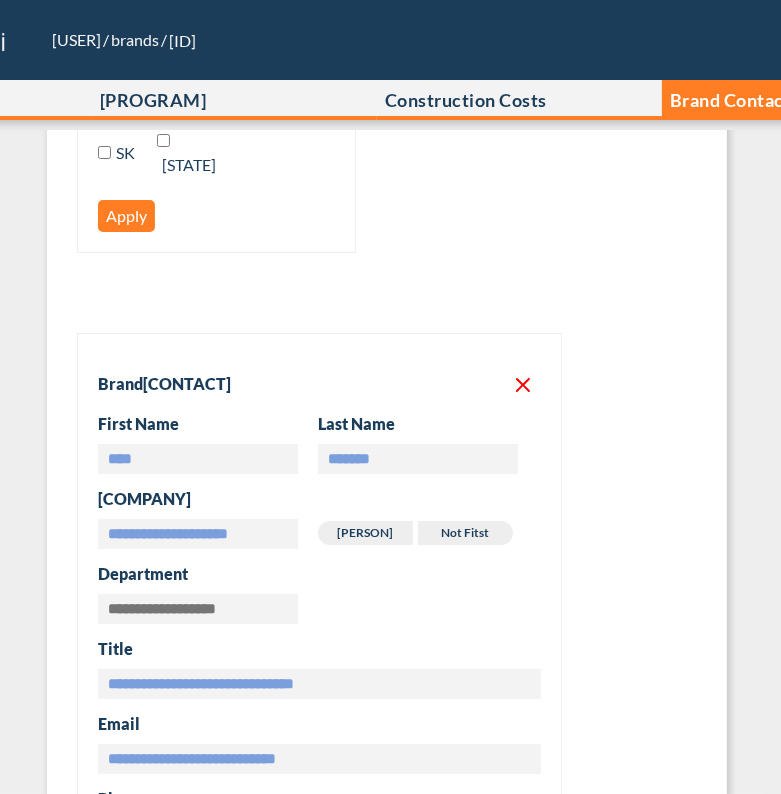 scroll, scrollTop: 3680, scrollLeft: 0, axis: vertical 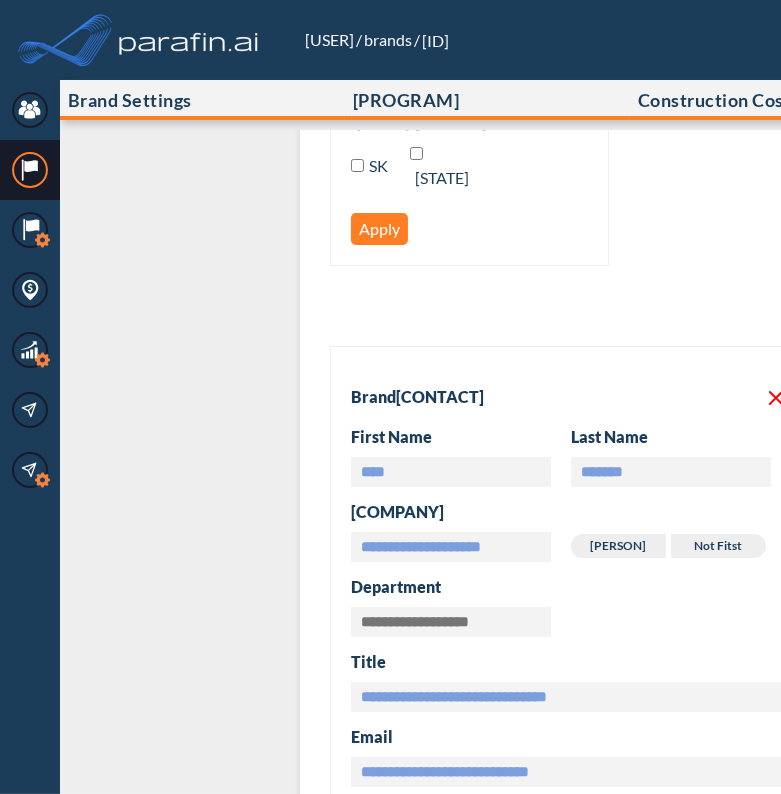 click 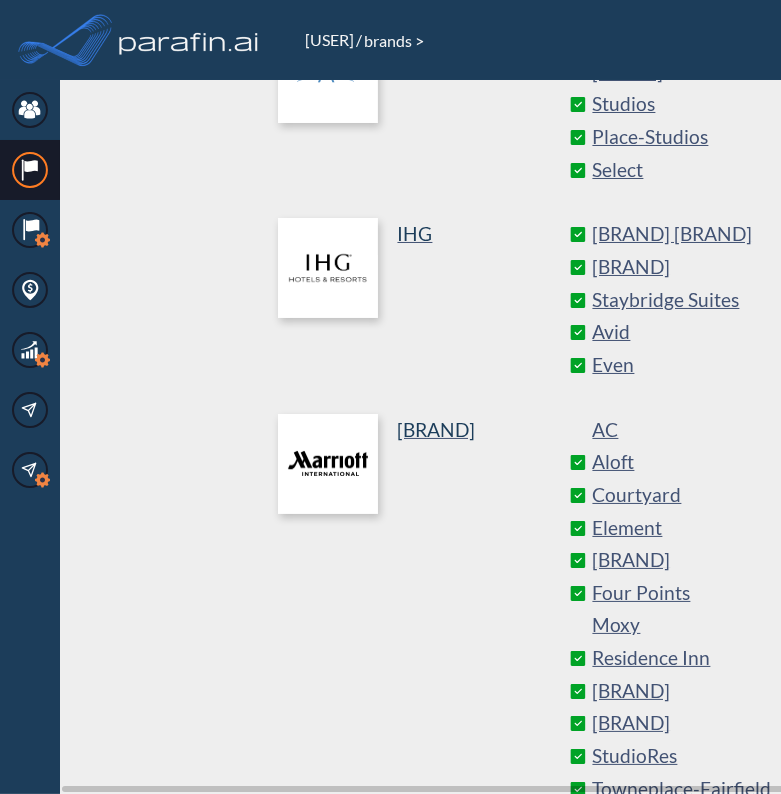 scroll, scrollTop: 1500, scrollLeft: 0, axis: vertical 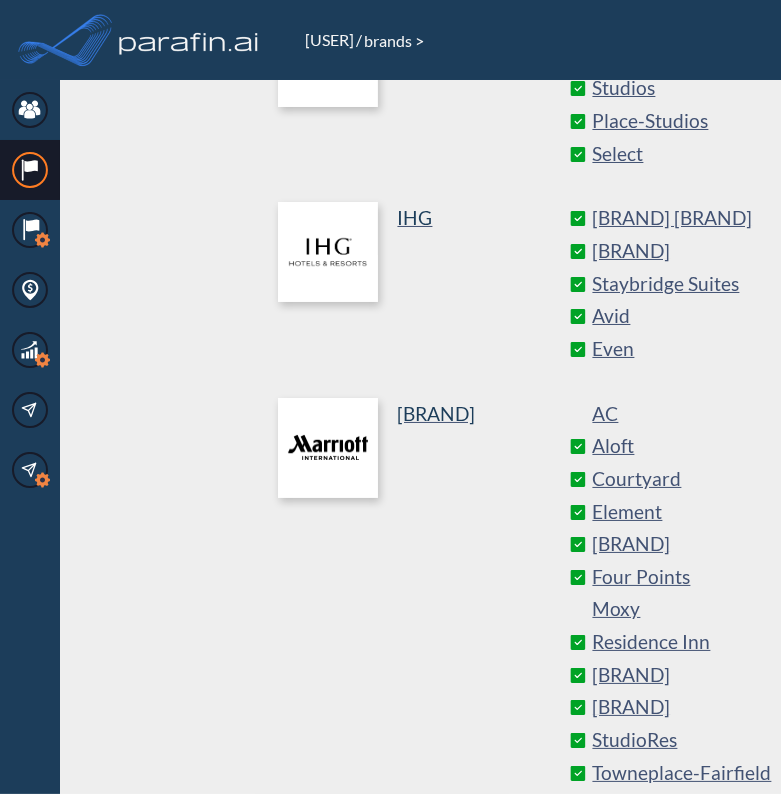 click on "[BRAND]" at bounding box center [437, 414] 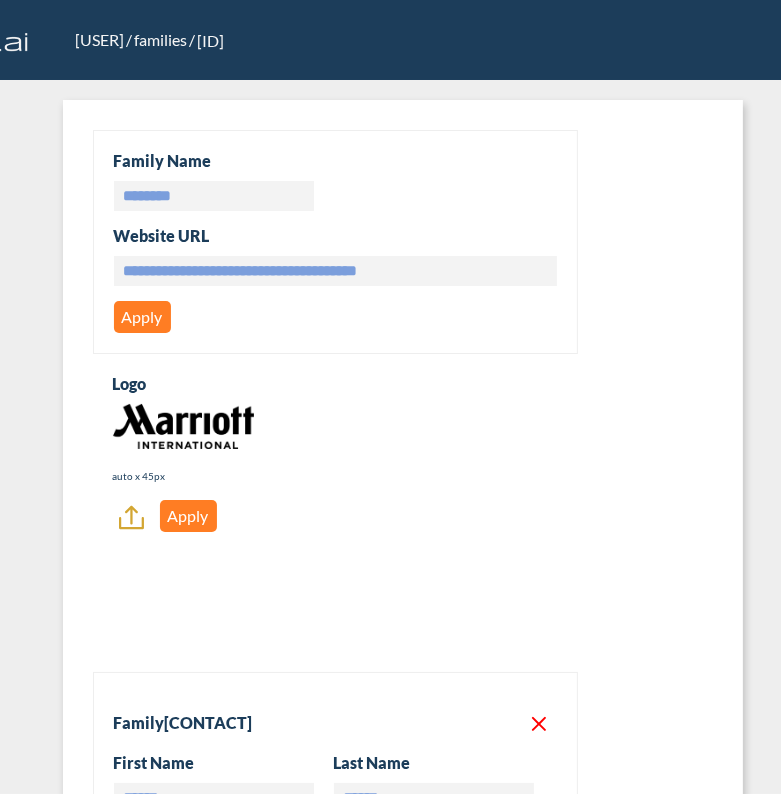 scroll, scrollTop: 0, scrollLeft: 232, axis: horizontal 